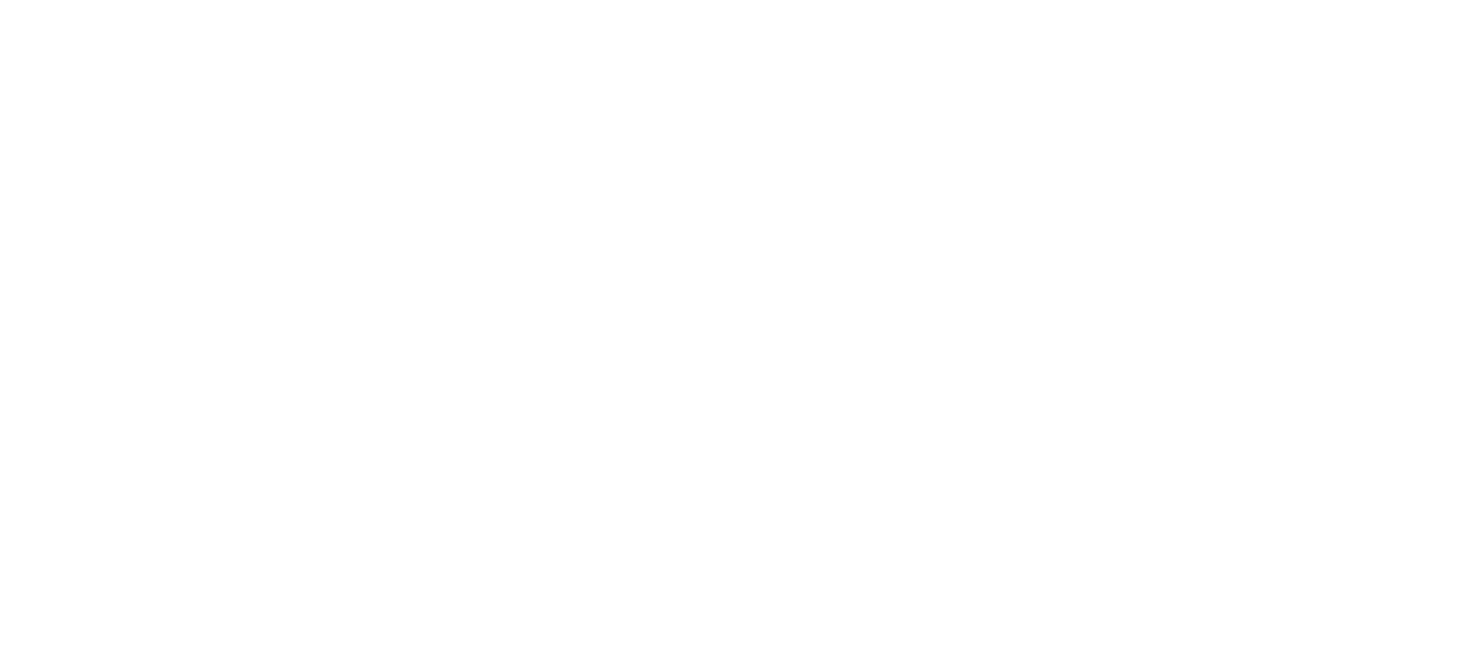 scroll, scrollTop: 0, scrollLeft: 0, axis: both 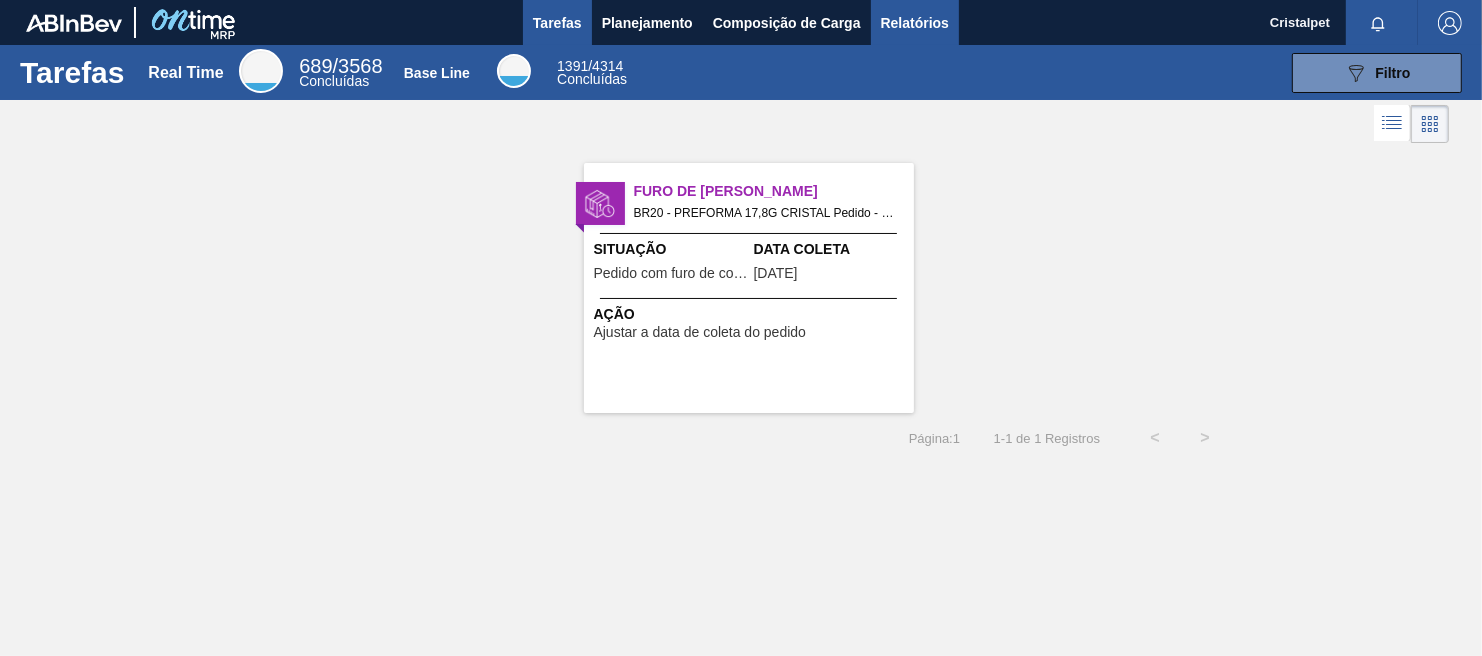 click on "Relatórios" at bounding box center [915, 23] 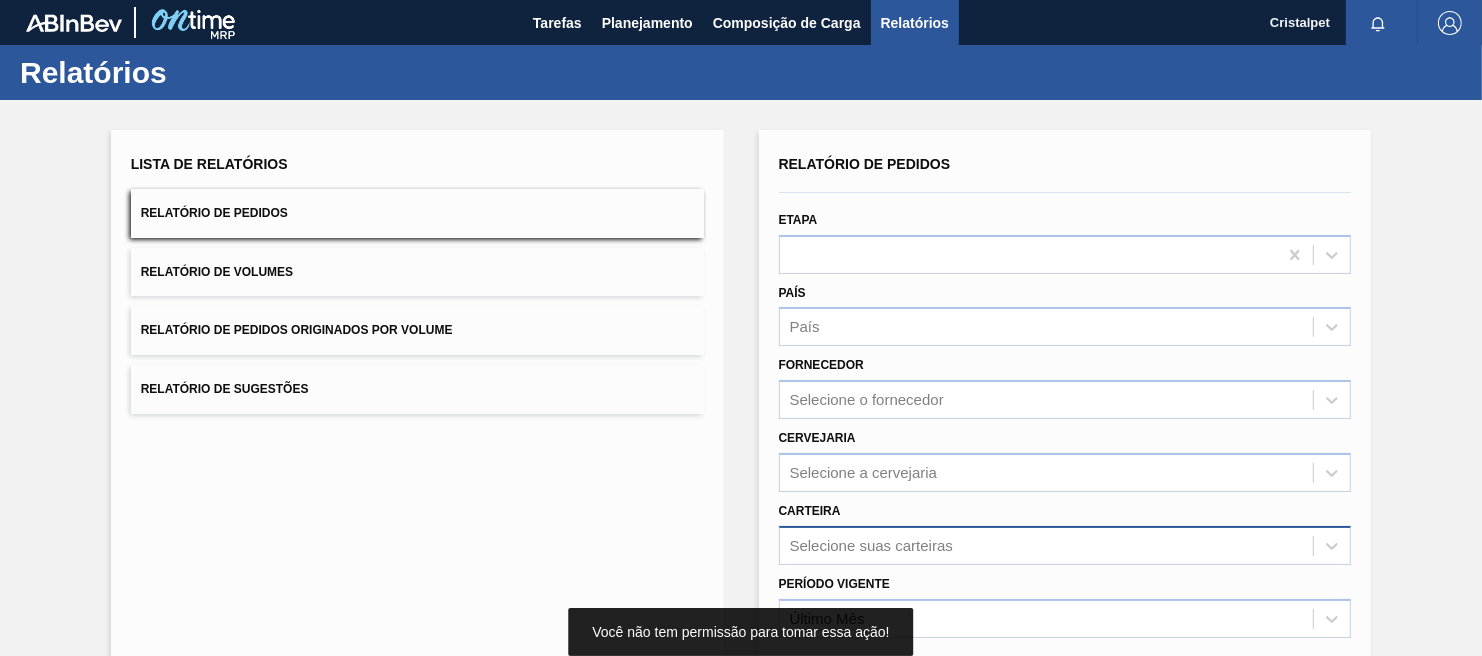 click on "Selecione suas carteiras" at bounding box center (1065, 545) 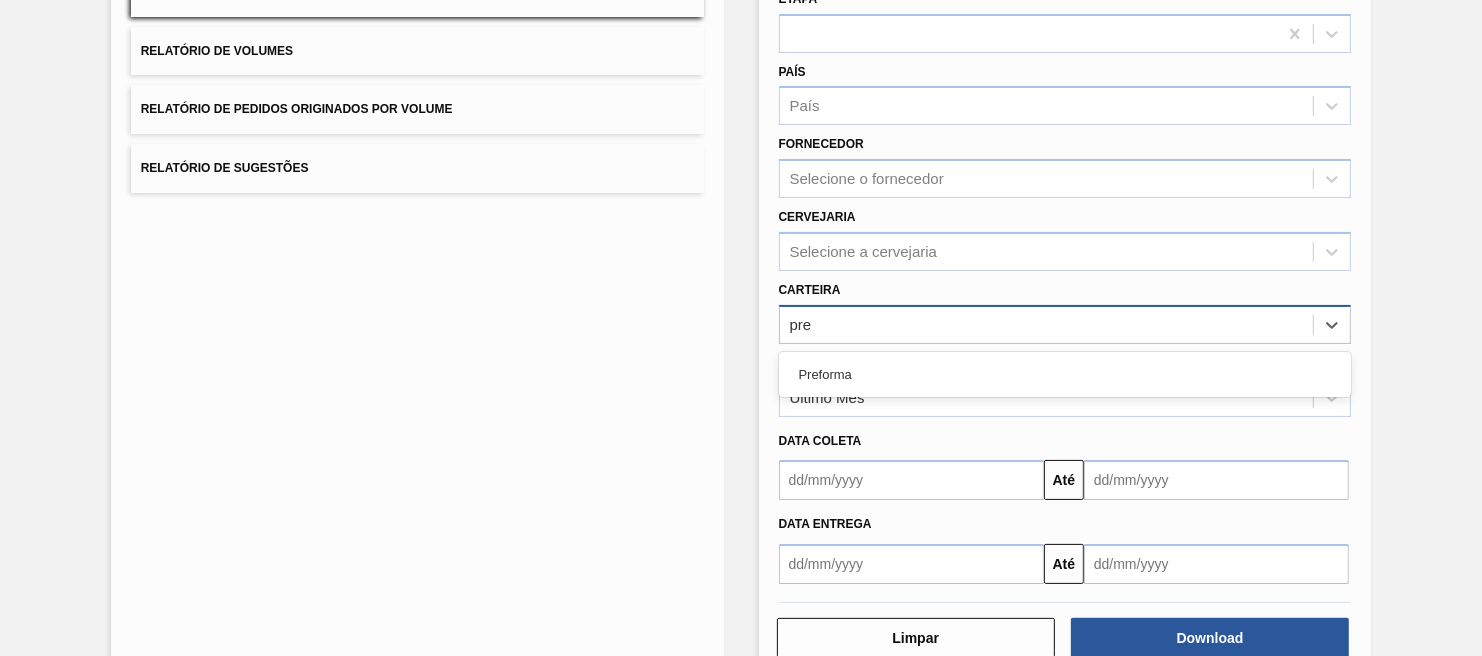 type on "pref" 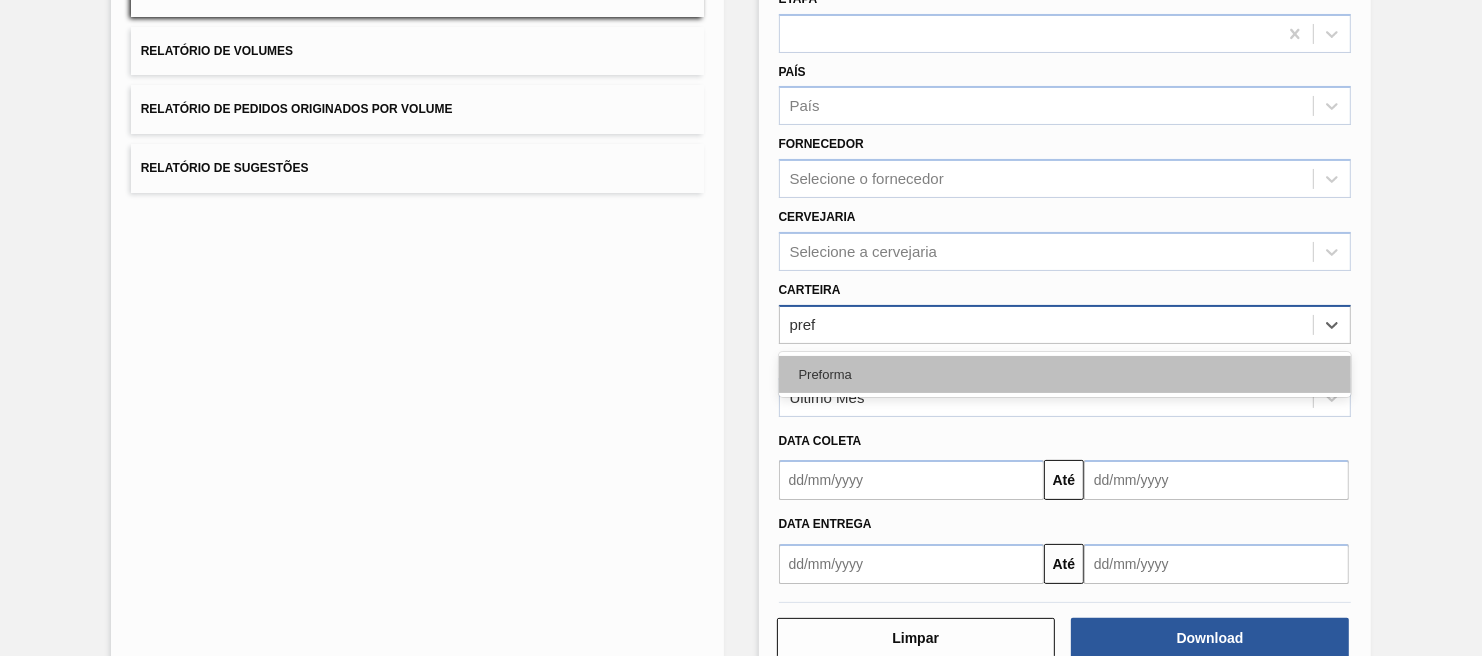 click on "Preforma" at bounding box center (1065, 374) 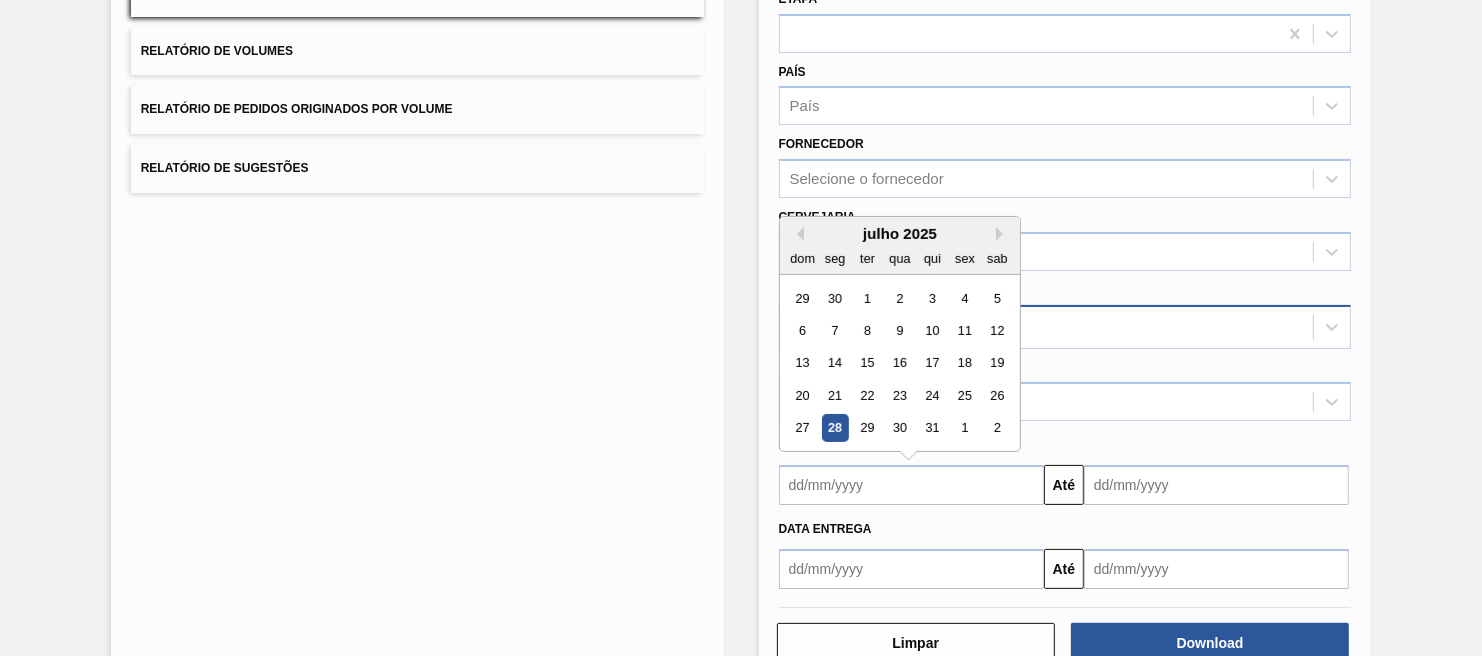 click at bounding box center [911, 485] 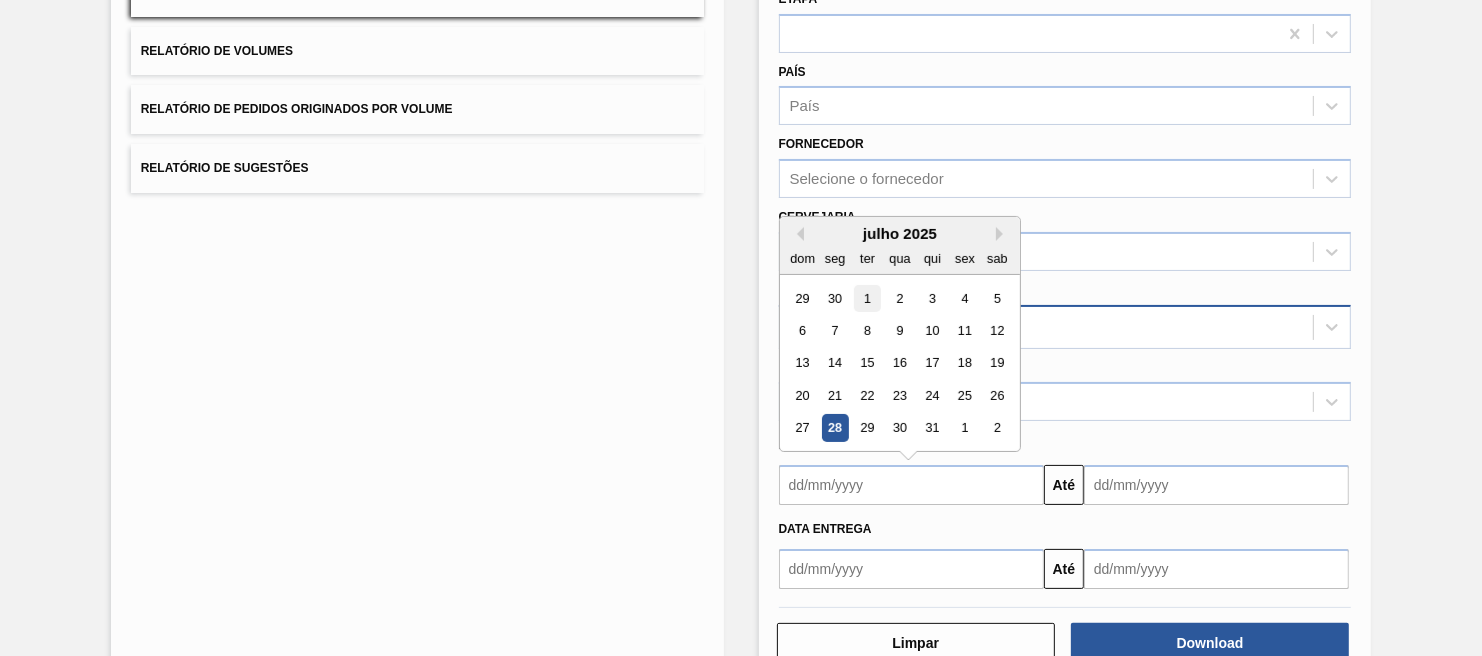 click on "1" at bounding box center [866, 298] 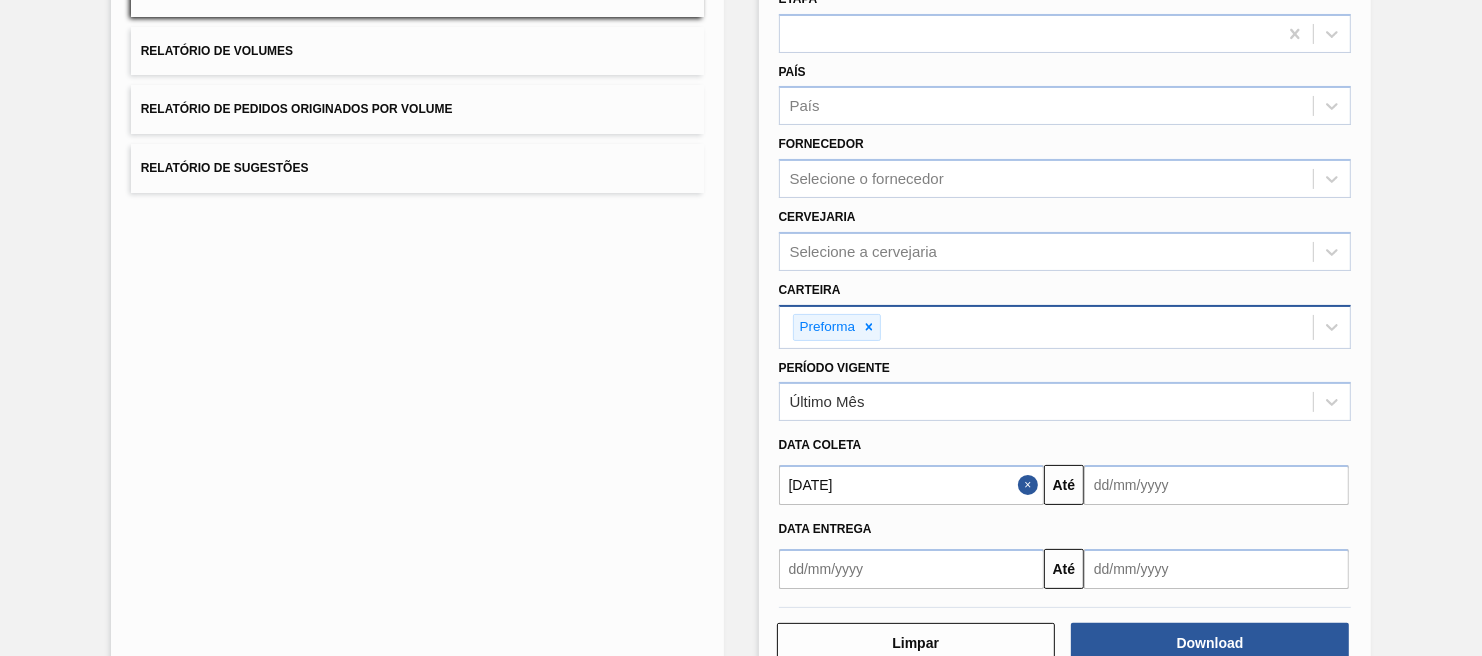 click at bounding box center (1216, 485) 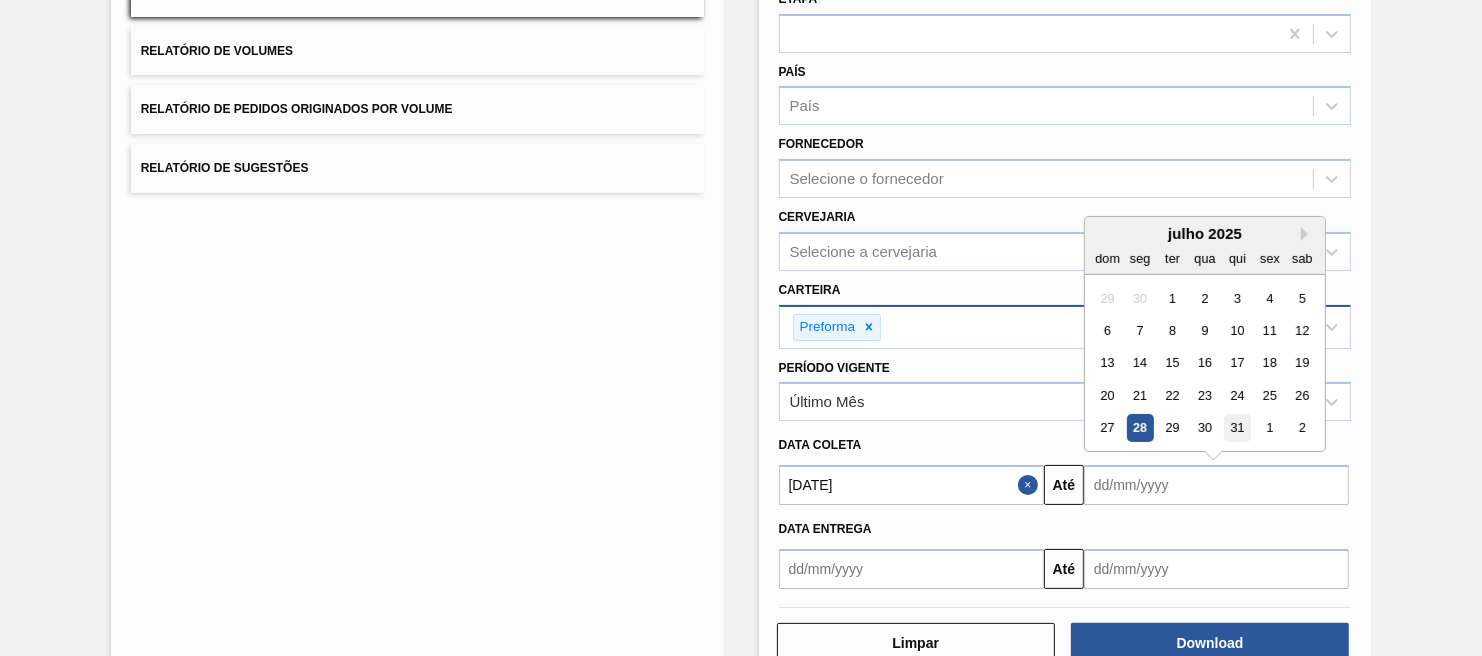 click on "31" at bounding box center [1237, 428] 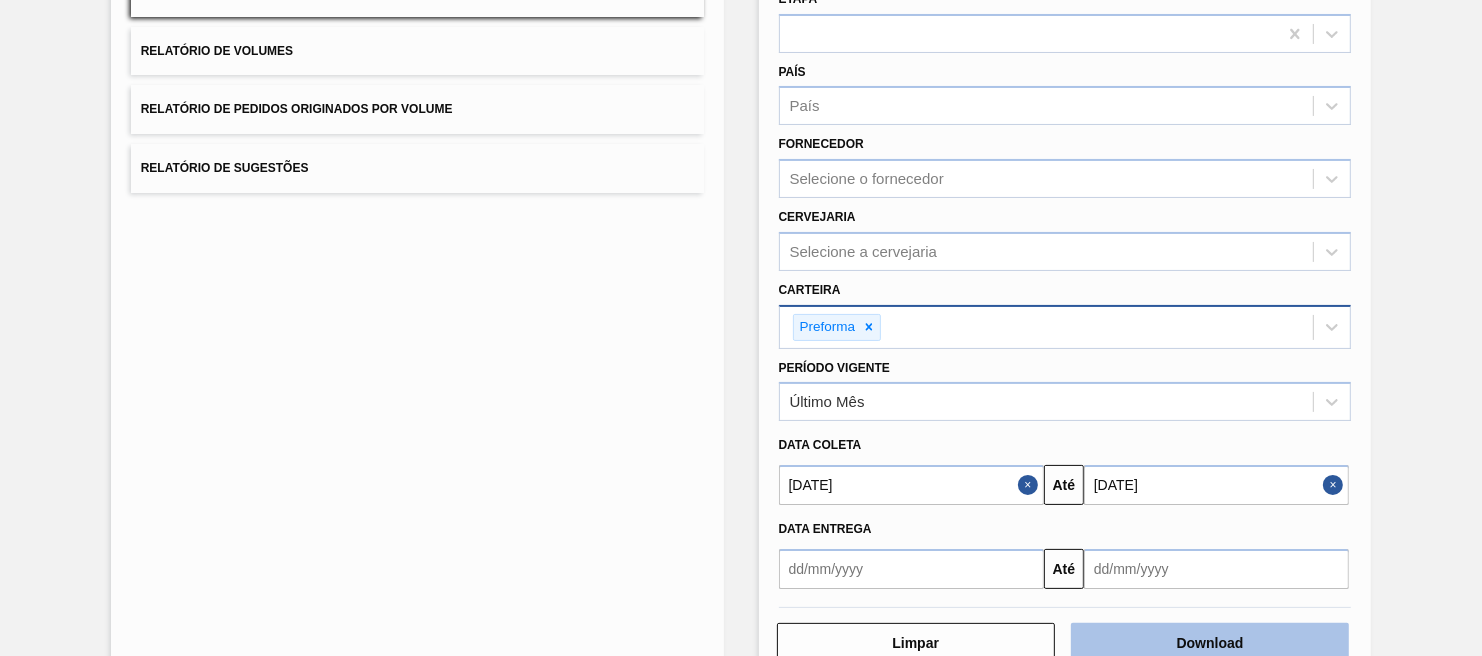 click on "Download" at bounding box center [1210, 643] 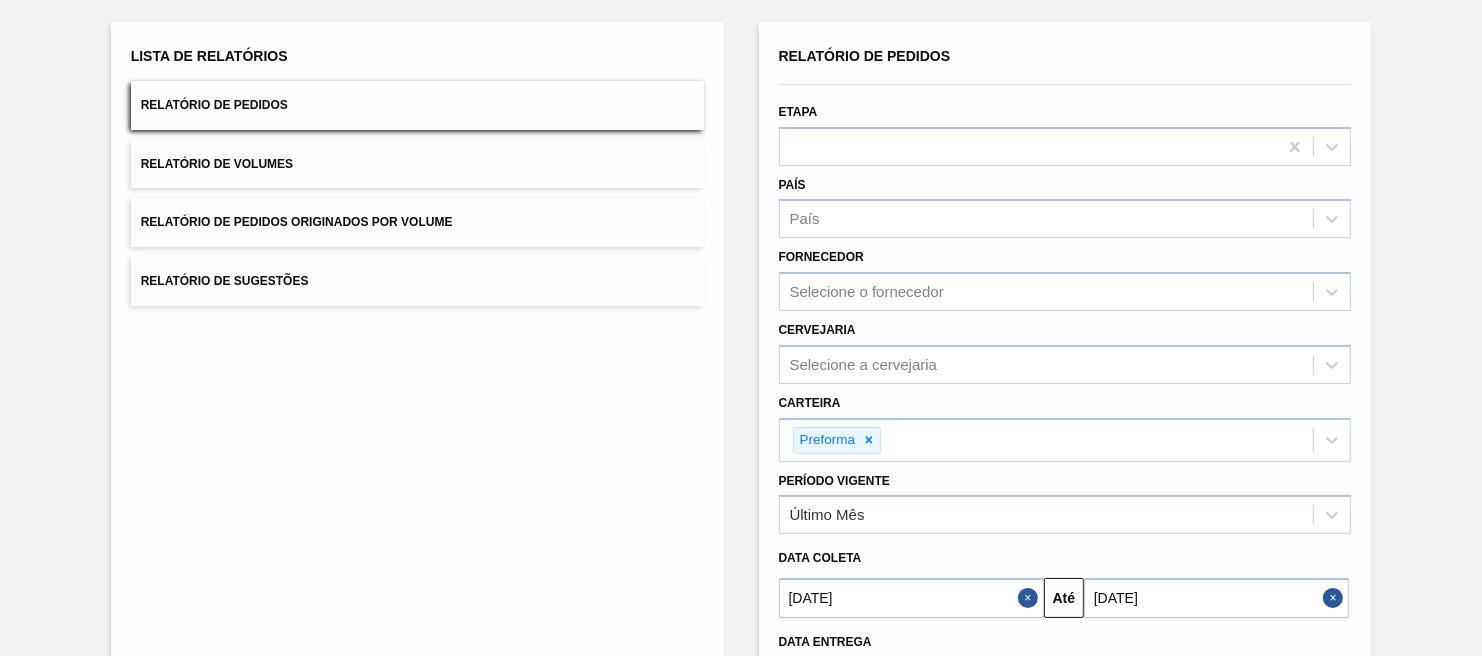 scroll, scrollTop: 0, scrollLeft: 0, axis: both 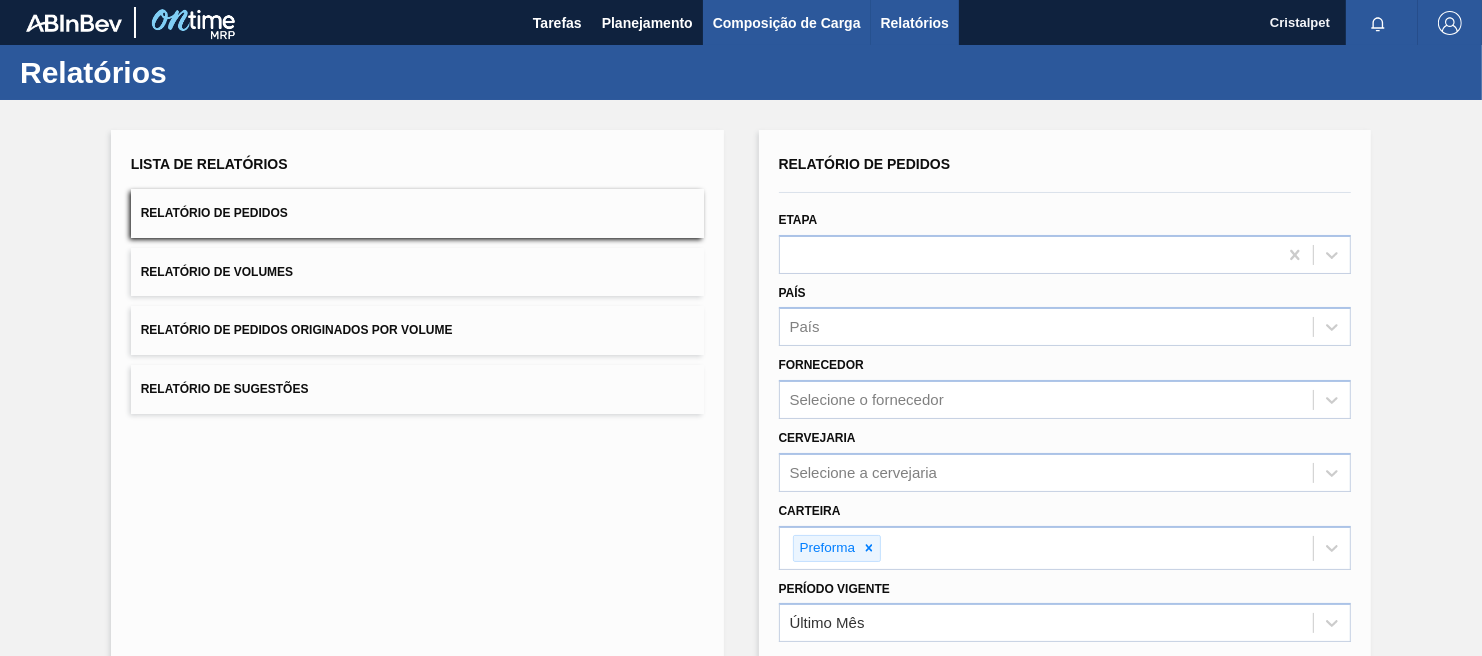 click on "Composição de Carga" at bounding box center [787, 23] 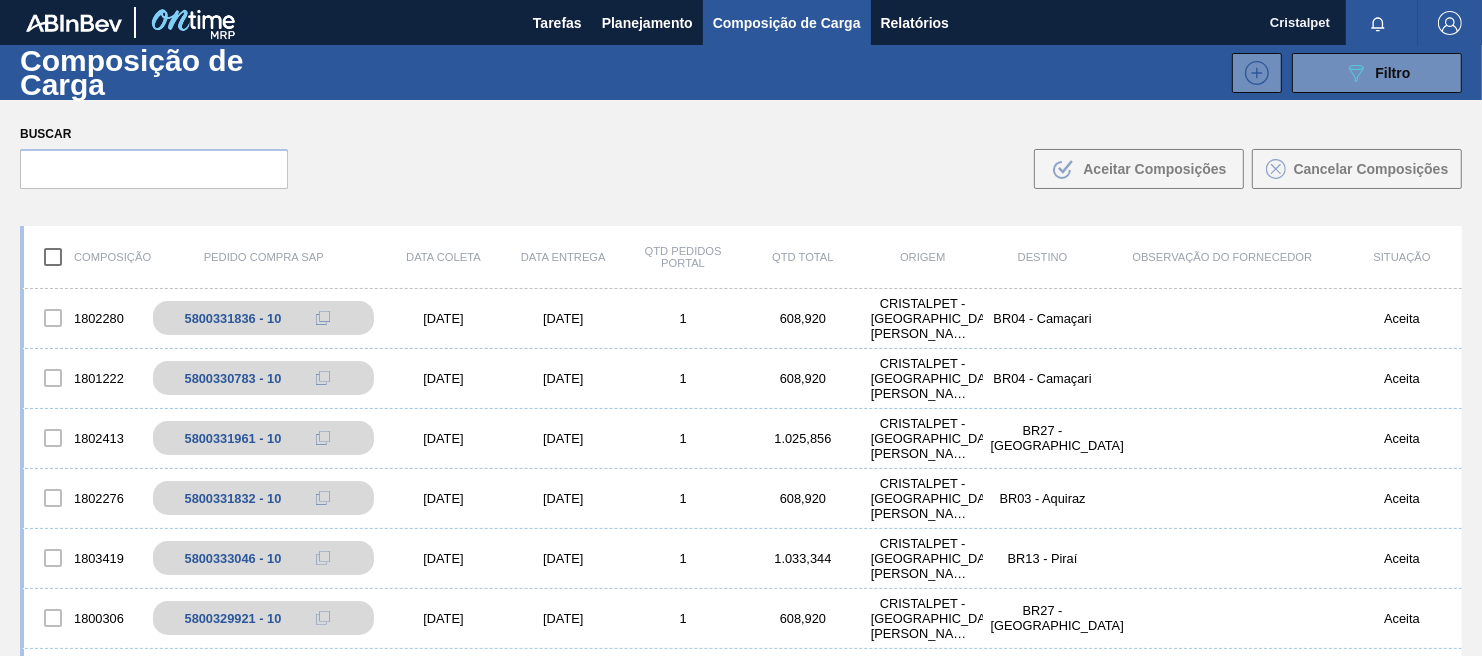 type 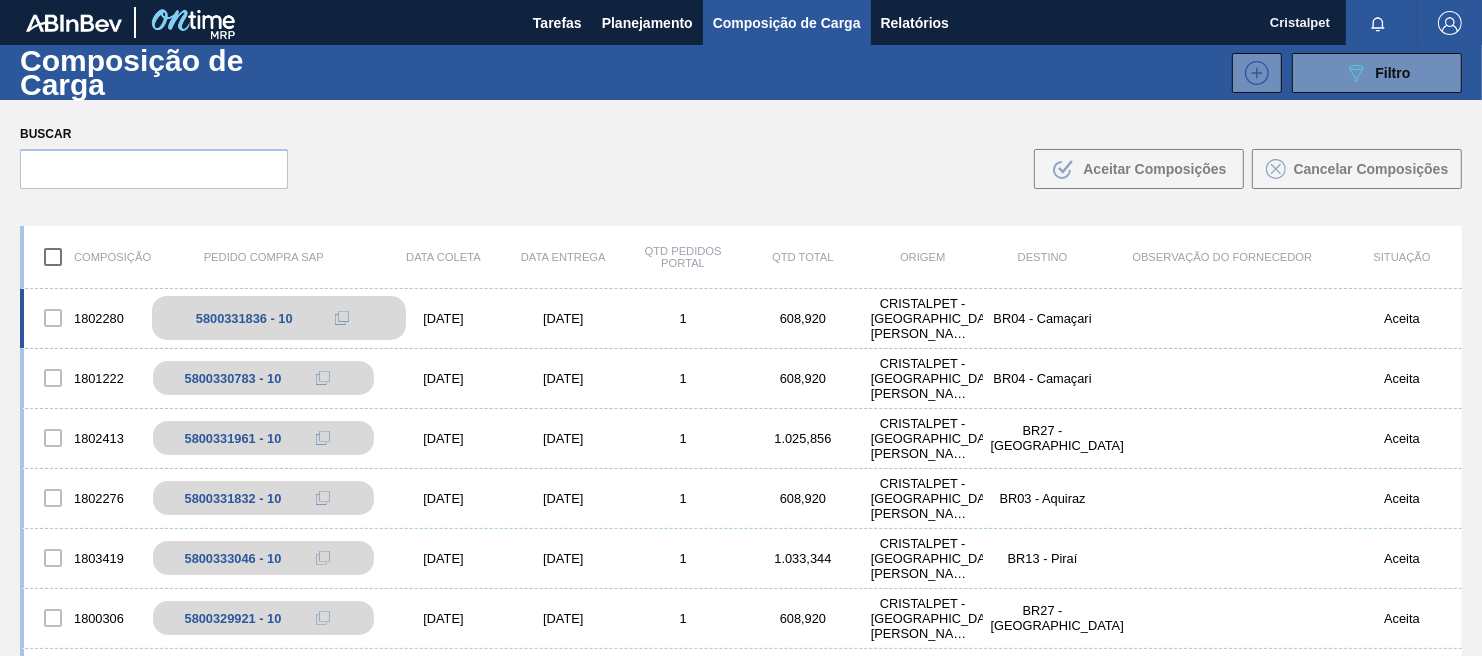 click on "5800331836 - 10" at bounding box center [279, 318] 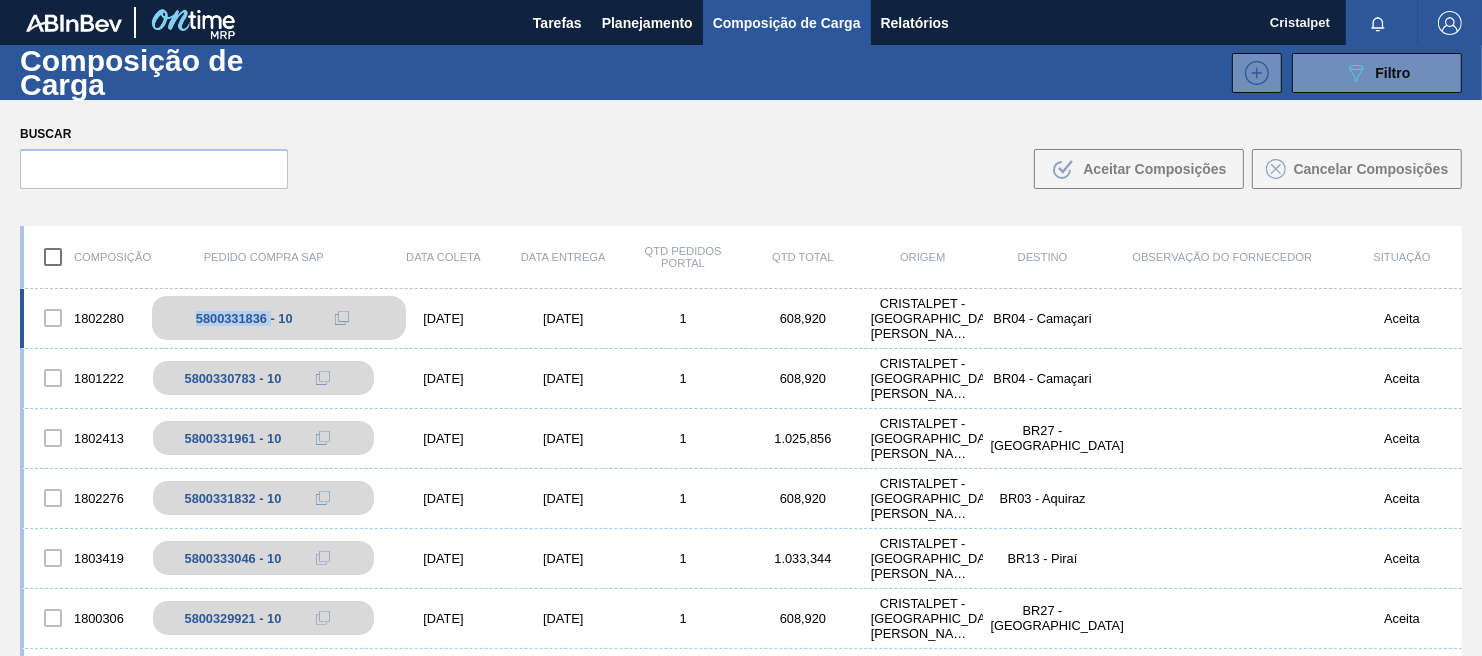 click on "5800331836 - 10" at bounding box center [244, 318] 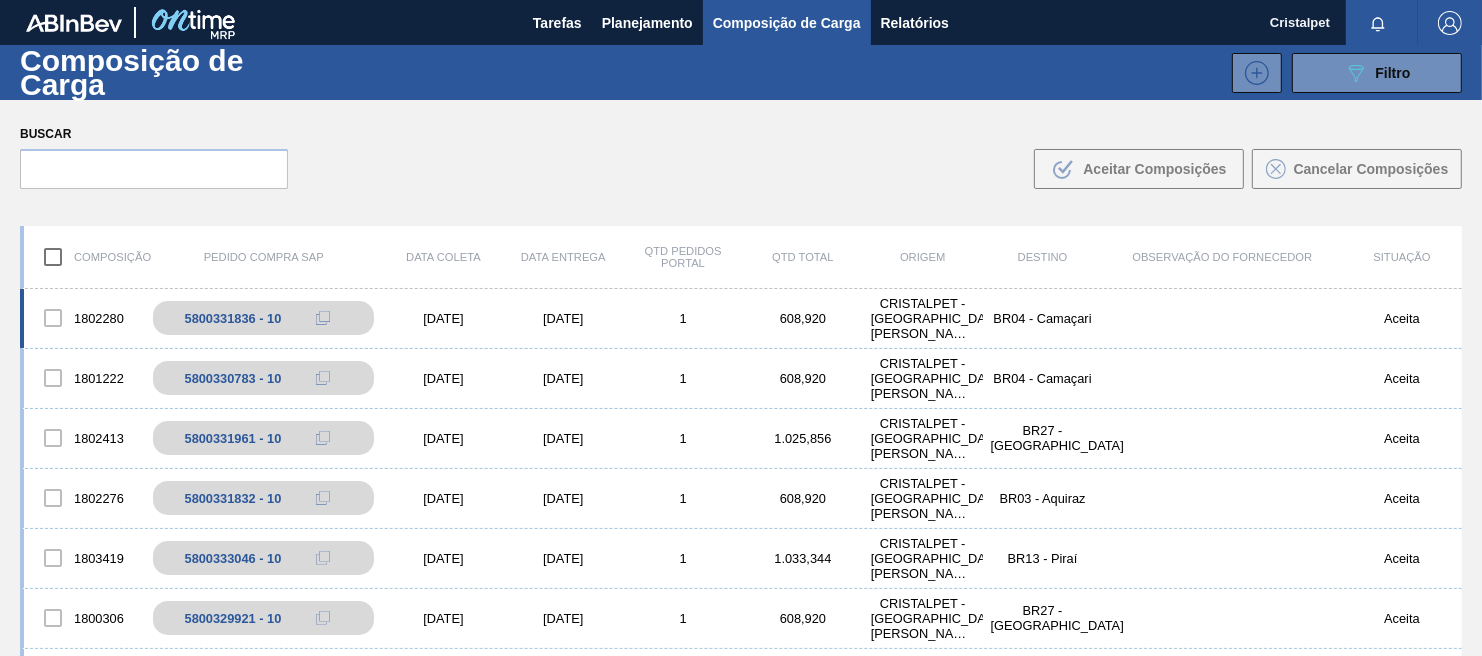 click on "1802280 5800331836 - 10 [DATE] [DATE] 1 608,920 CRISTALPET - [GEOGRAPHIC_DATA][PERSON_NAME] ([GEOGRAPHIC_DATA]) BR04 - Camaçari Aceita" at bounding box center [741, 319] 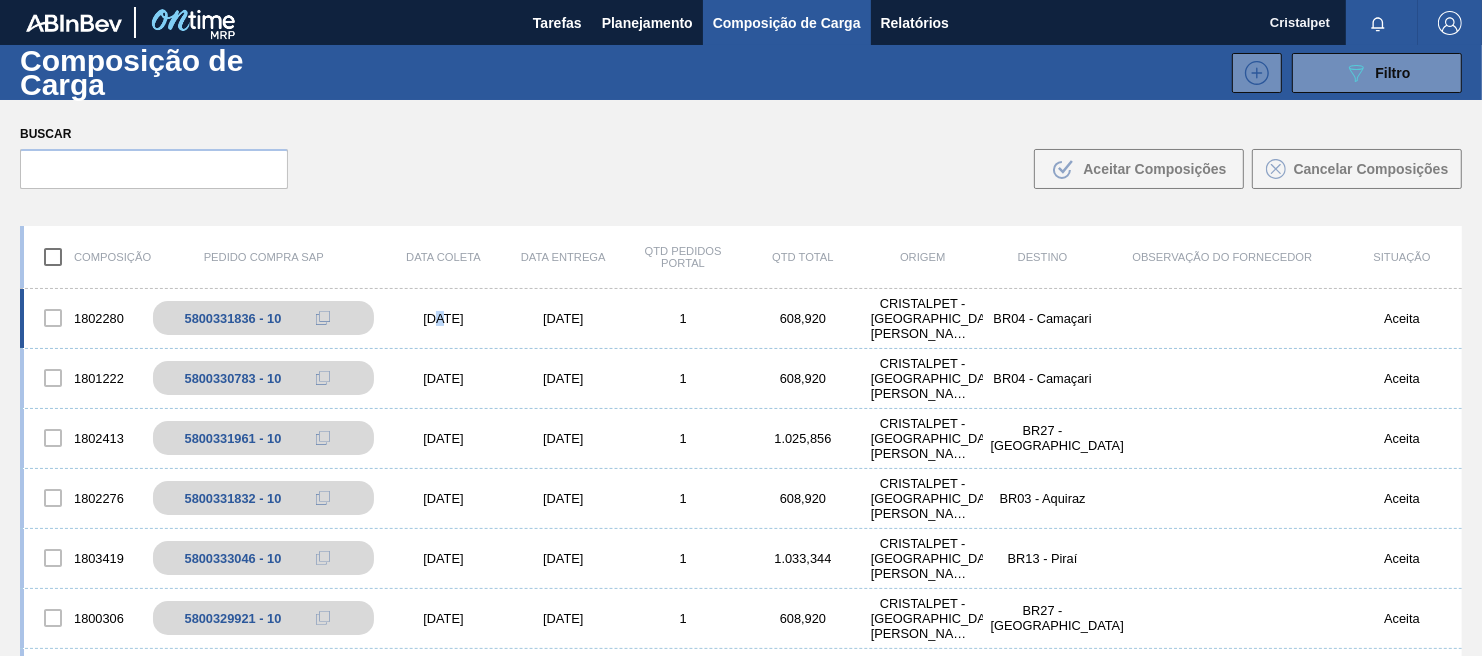 click on "Tarefas Planejamento Composição de Carga Relatórios Cristalpet Marcar todas como lido Composição de Carga 089F7B8B-B2A5-4AFE-B5C0-19BA573D28AC Filtro 089F7B8B-B2A5-4AFE-B5C0-19BA573D28AC Created with sketchtool. Código PO SAP Composição Destino Situação Carteira Família Rotulada Data [PERSON_NAME] de Data [PERSON_NAME] até Data entrega de Data entrega até Hora entrega de Hora entrega até Buscar Limpar Busca Buscar .b{fill:var(--color-action-default)} Aceitar Composições Cancelar Composições Composição Pedido Compra SAP Data [PERSON_NAME] Data entrega Qtd Pedidos Portal Qtd Total Origem Destino Observação do Fornecedor Situação 1802280 5800331836 - 10 [DATE] [DATE] 1 608,920 CRISTALPET - [GEOGRAPHIC_DATA][PERSON_NAME] ([GEOGRAPHIC_DATA]) BR04 - Camaçari Aceita 1801222 5800330783 - 10 [DATE] [DATE] 1 608,920 CRISTALPET - [GEOGRAPHIC_DATA][PERSON_NAME] ([GEOGRAPHIC_DATA]) BR04 - Camaçari Aceita 1802413 5800331961 - 10 [DATE] [DATE] 1 1.025,856 CRISTALPET - [GEOGRAPHIC_DATA][PERSON_NAME] ([GEOGRAPHIC_DATA]) BR27 - [GEOGRAPHIC_DATA] 1802276 1 608,920" at bounding box center (741, 0) 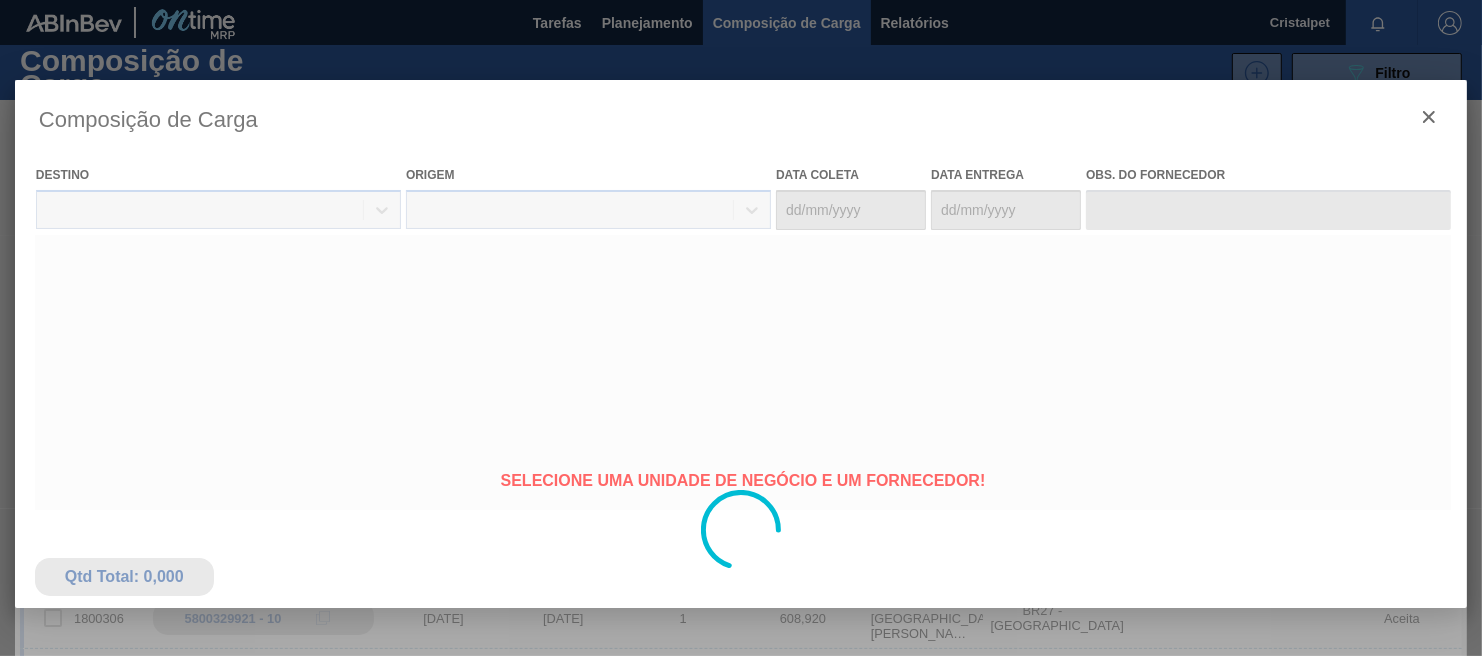 type on "[DATE]" 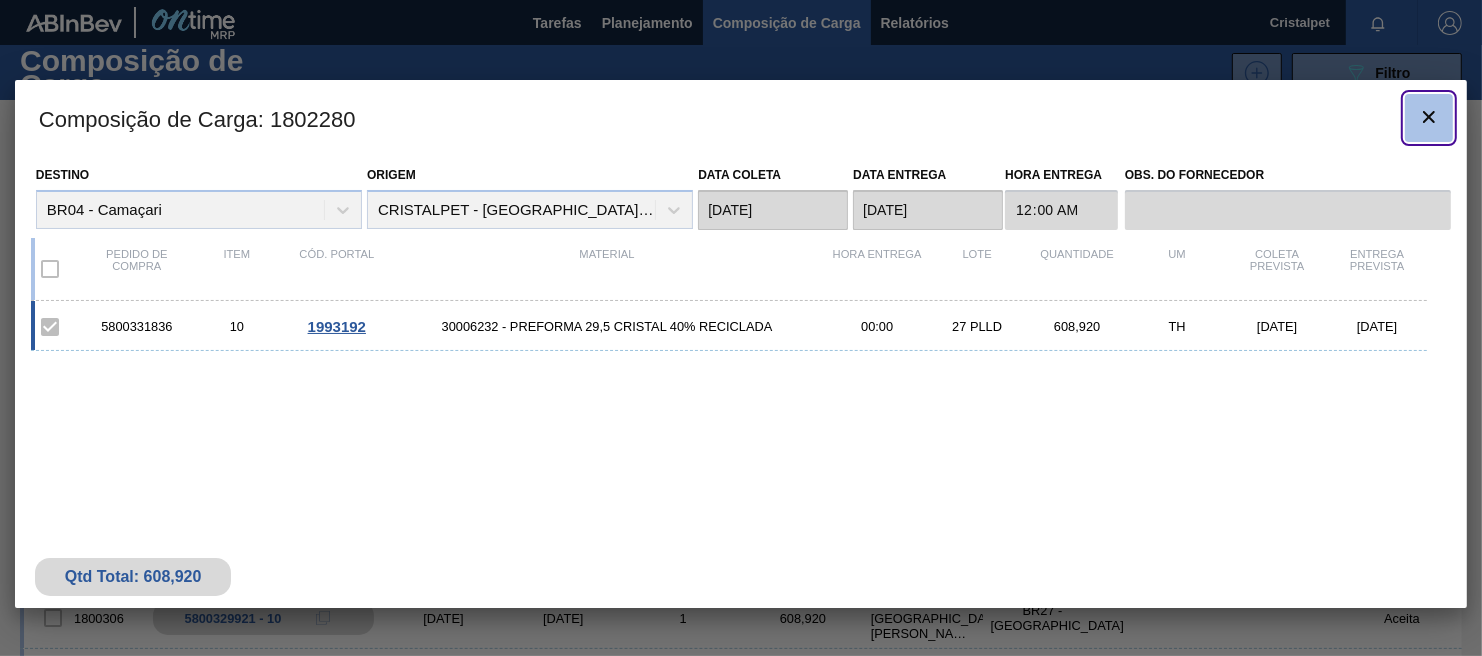click 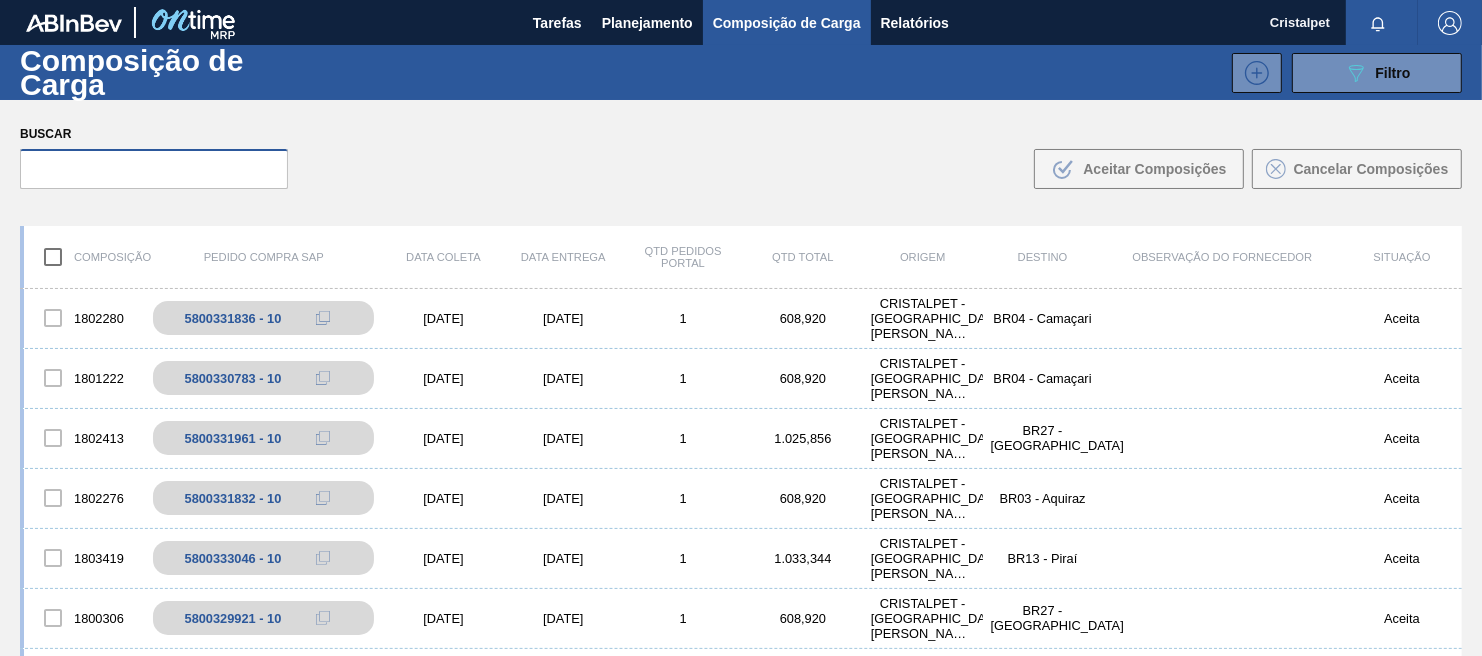 click at bounding box center [154, 169] 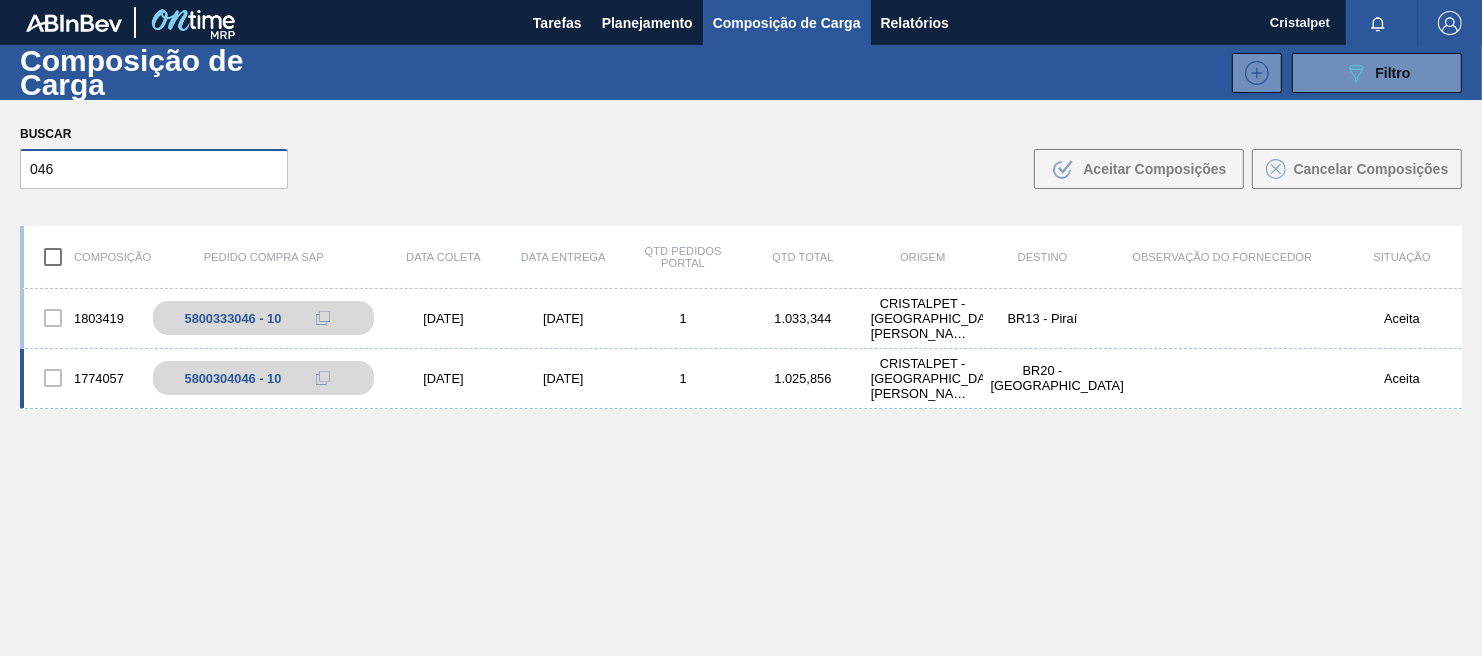 type on "046" 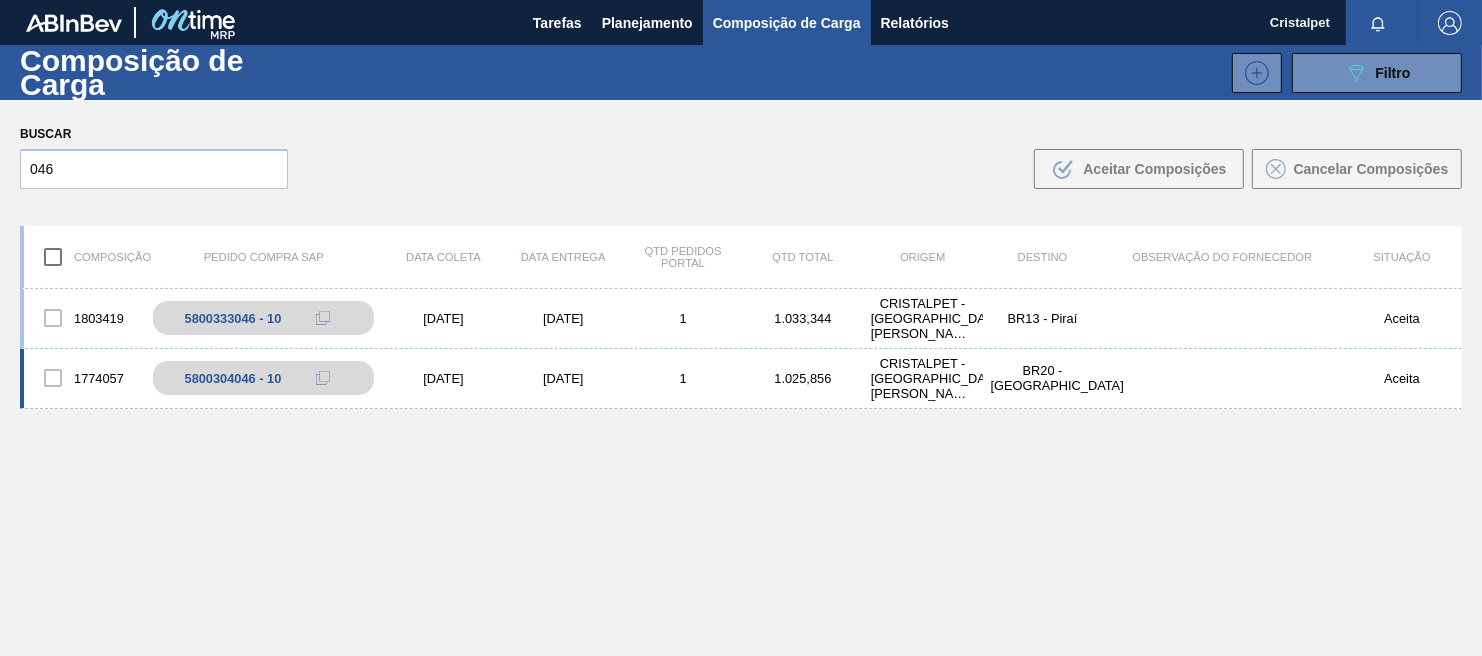 click on "[DATE]" at bounding box center (563, 378) 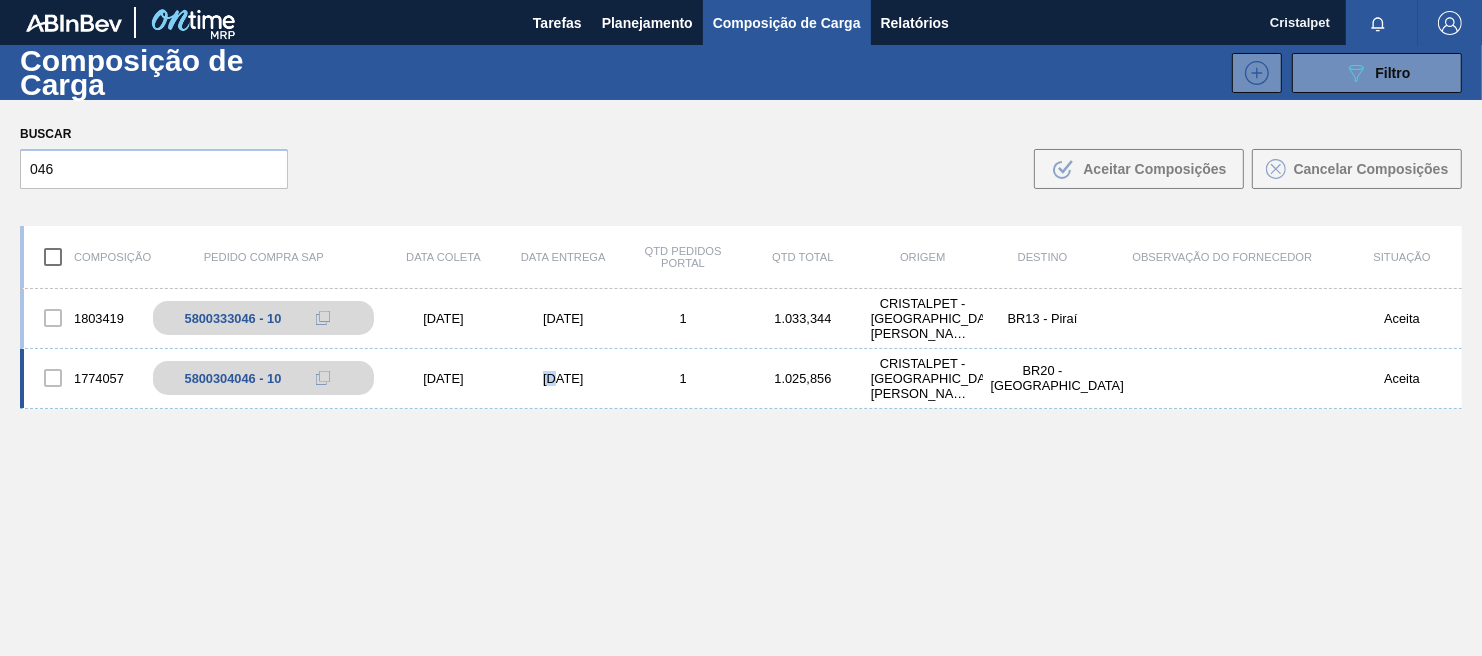 click on "Tarefas Planejamento Composição de Carga Relatórios Cristalpet Marcar todas como lido Composição de Carga 089F7B8B-B2A5-4AFE-B5C0-19BA573D28AC Filtro 089F7B8B-B2A5-4AFE-B5C0-19BA573D28AC Created with sketchtool. Código PO SAP Composição Destino Situação Carteira Família Rotulada Data [PERSON_NAME] de Data [PERSON_NAME] até Data entrega de Data entrega até Hora entrega de Hora entrega até Buscar Limpar Busca Buscar 046 .b{fill:var(--color-action-default)} Aceitar Composições Cancelar Composições Composição Pedido Compra SAP Data [PERSON_NAME] Data entrega Qtd Pedidos Portal Qtd Total Origem Destino Observação do Fornecedor Situação 1803419 5800333046 - 10 [DATE] [DATE] 1 1.033,344 CRISTALPET - [GEOGRAPHIC_DATA][PERSON_NAME] ([GEOGRAPHIC_DATA]) BR13 - Piraí Aceita 1774057 5800304046 - 10 [DATE] [DATE] 1 1.025,856 CRISTALPET - [GEOGRAPHIC_DATA][PERSON_NAME] ([GEOGRAPHIC_DATA]) BR20 - Sapucaia Aceita Página :  1   1  -  50   de   980   Registros < > Pedidos Volume Plano Diário Estoque Fornecedor  Plano de Produção do Fornecedor Wiki" at bounding box center (741, 0) 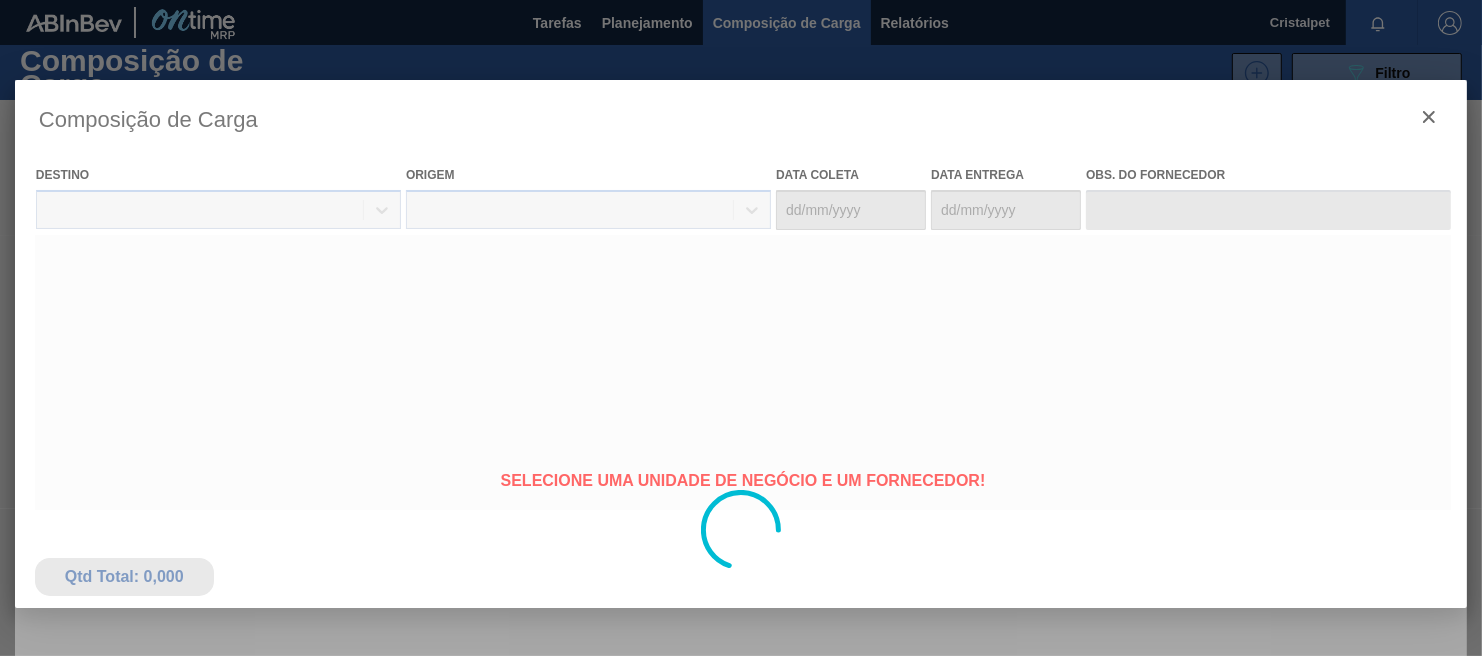 type on "[DATE]" 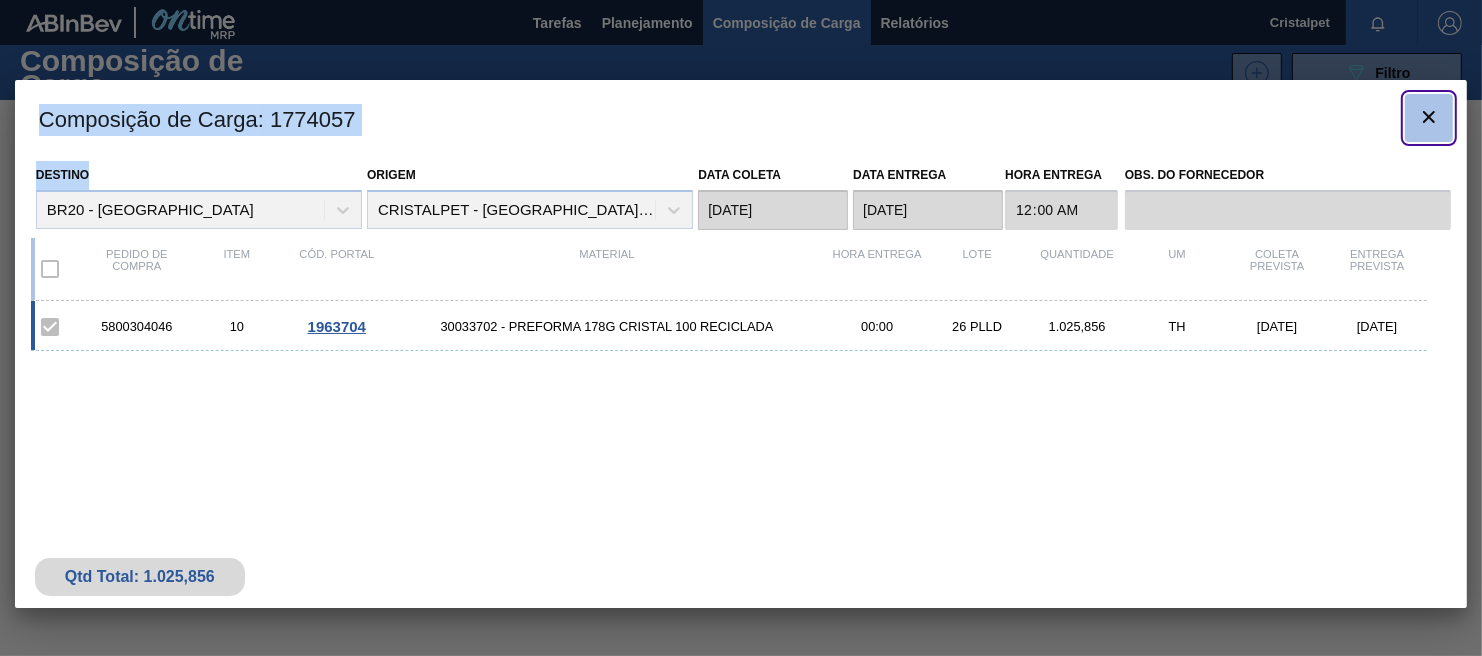 click 